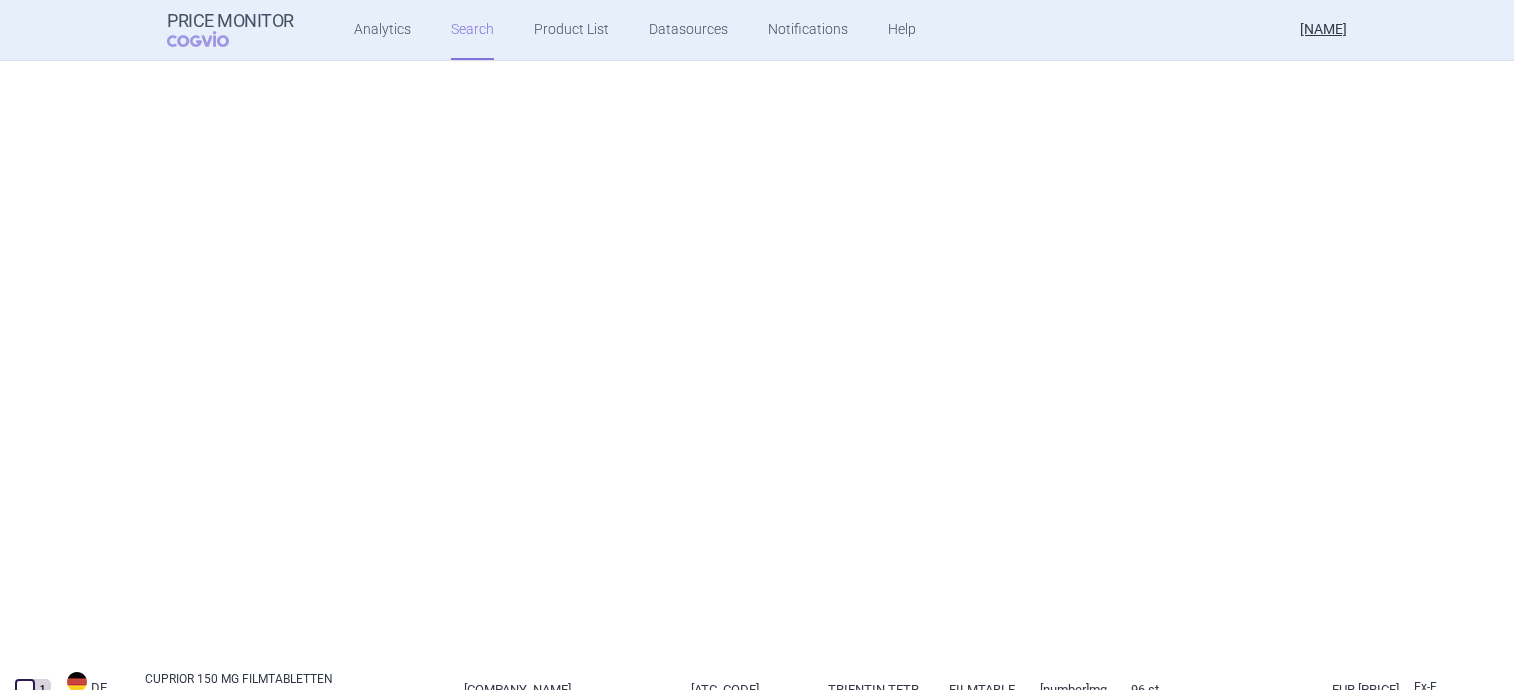 scroll, scrollTop: 0, scrollLeft: 0, axis: both 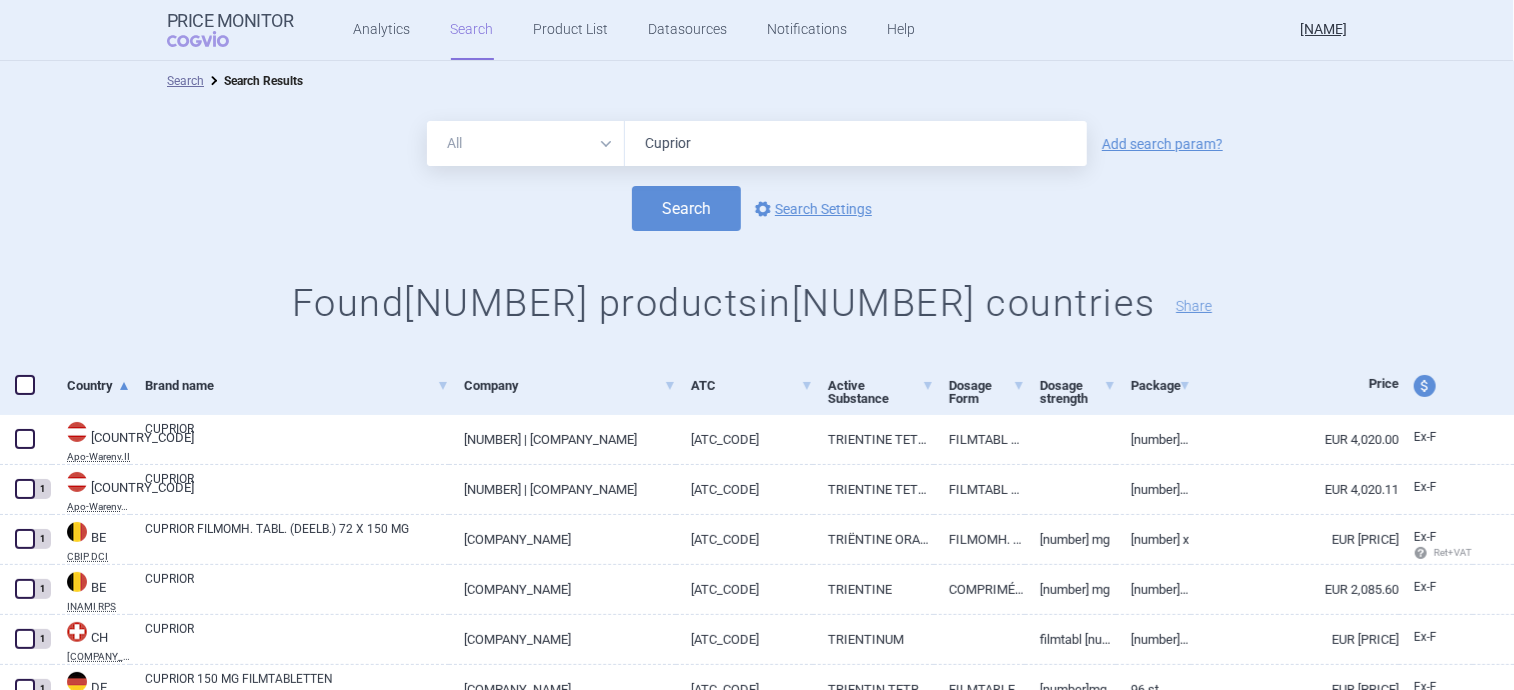 click on "Cuprior" at bounding box center (856, 143) 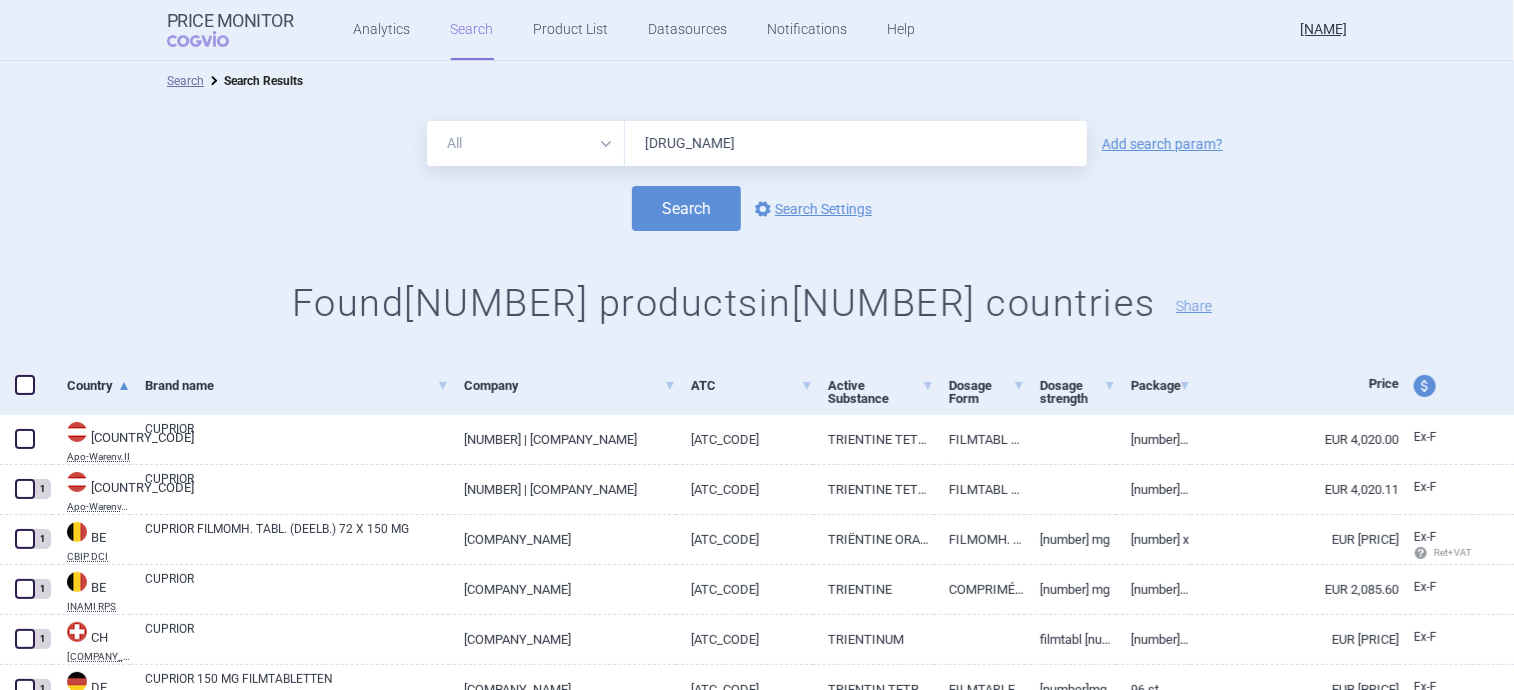 type on "[DRUG_NAME]" 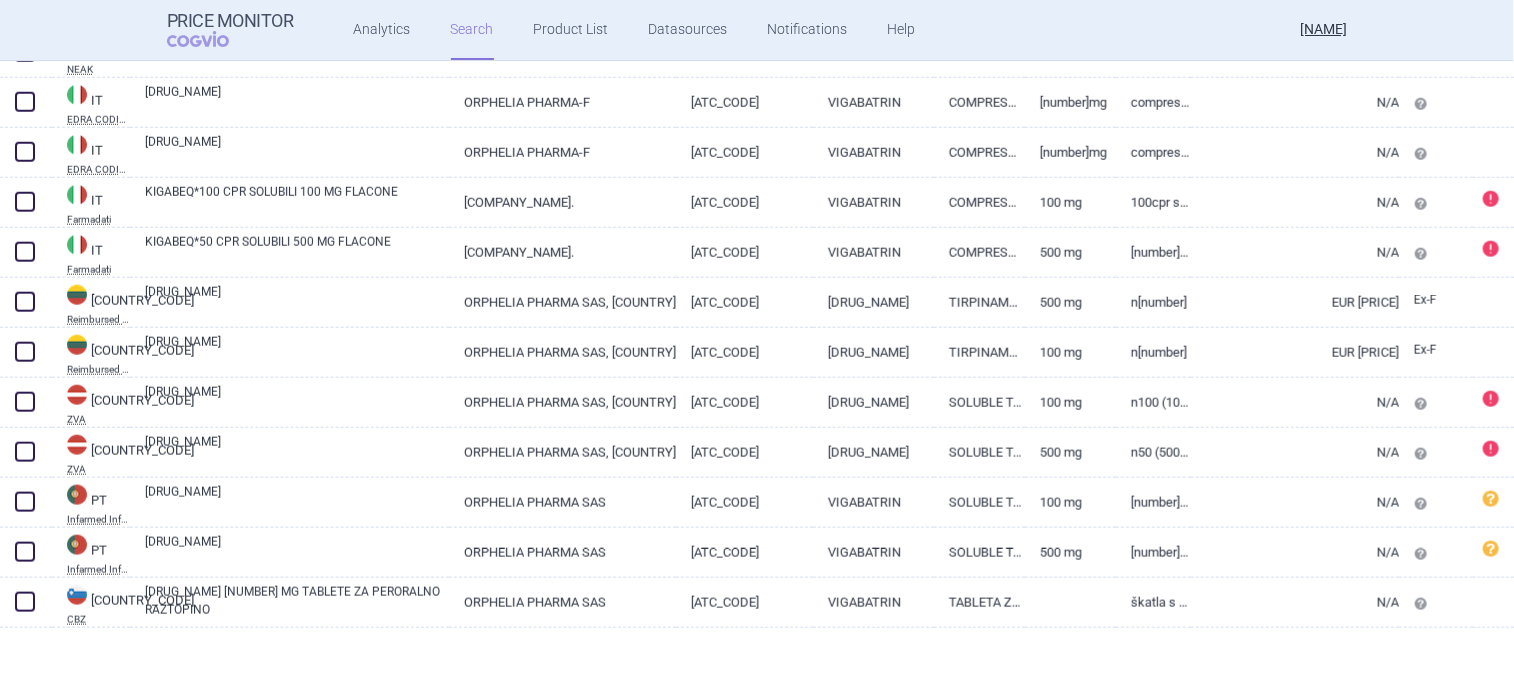 scroll, scrollTop: 1039, scrollLeft: 0, axis: vertical 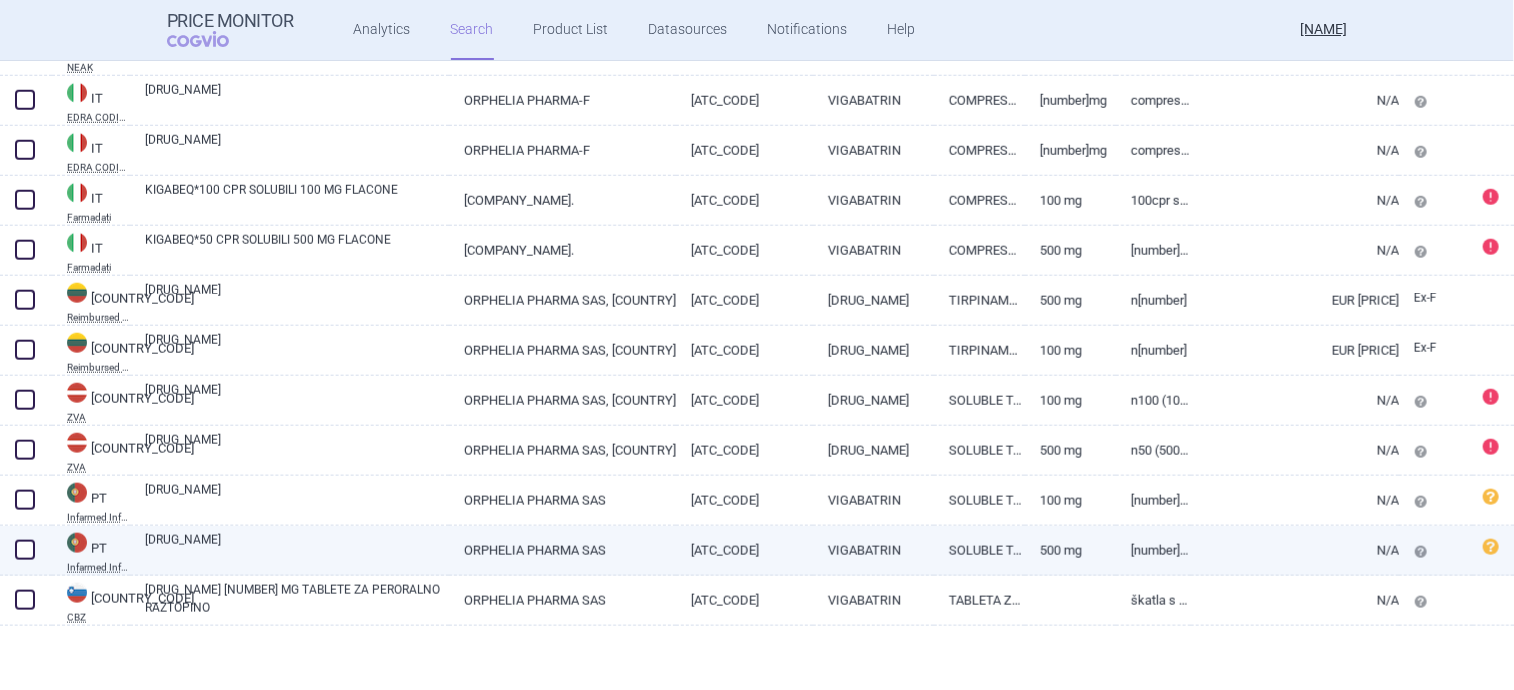 click on "[ATC_CODE]" at bounding box center [744, 550] 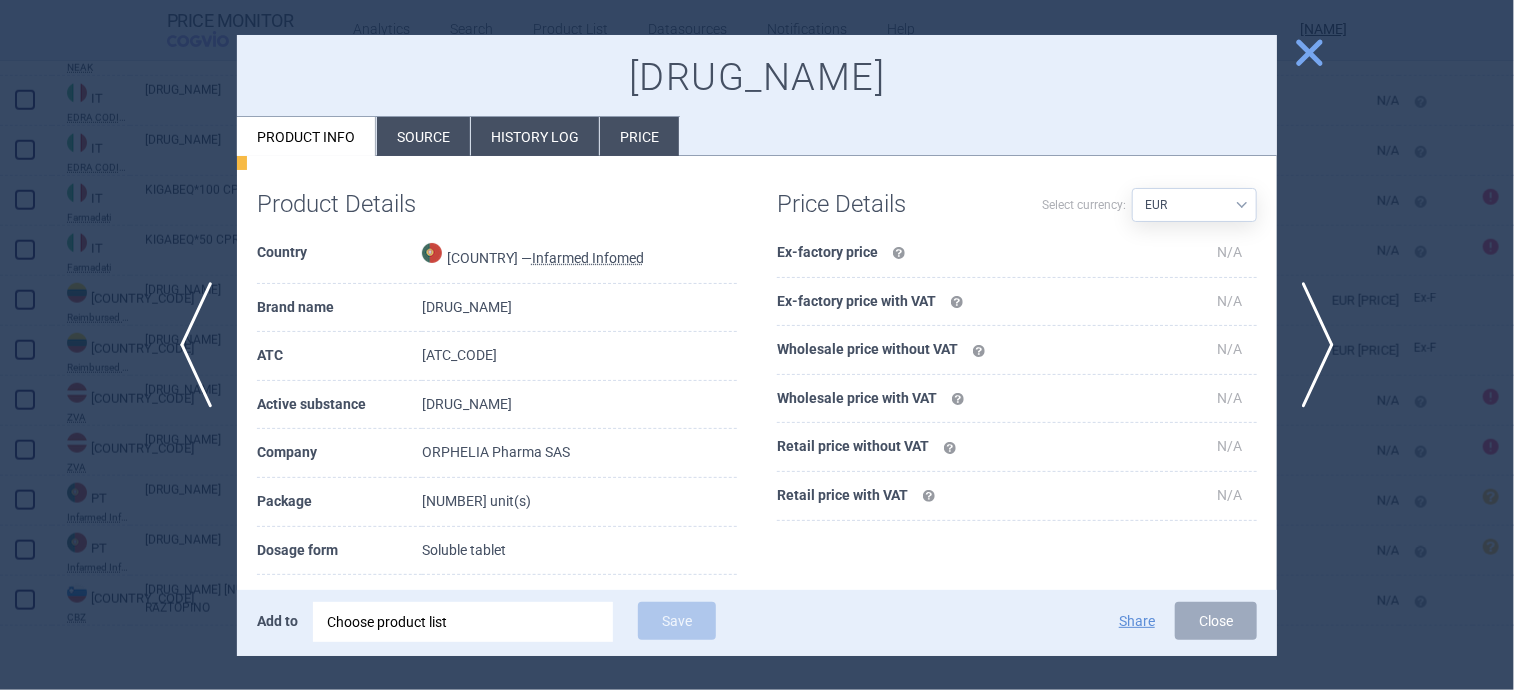 scroll, scrollTop: 0, scrollLeft: 0, axis: both 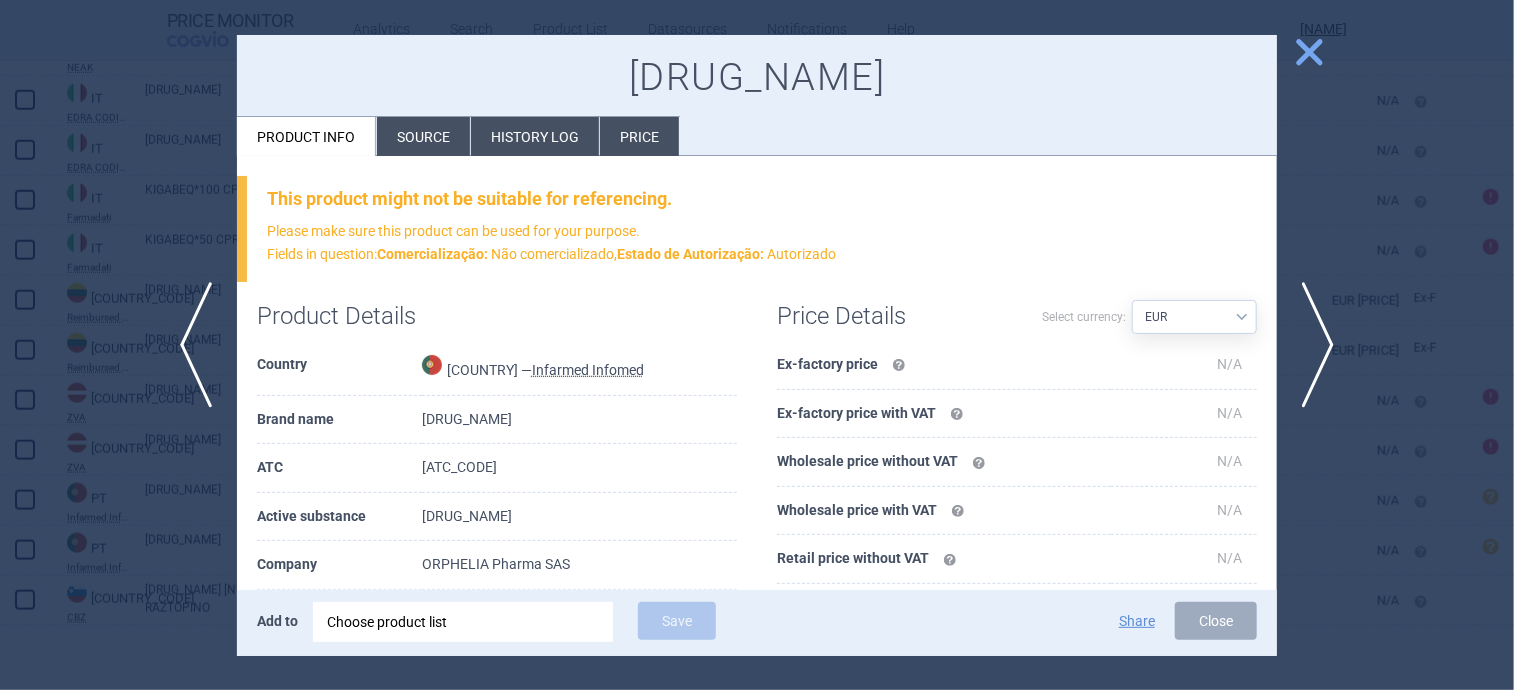 click on "close" at bounding box center [1309, 52] 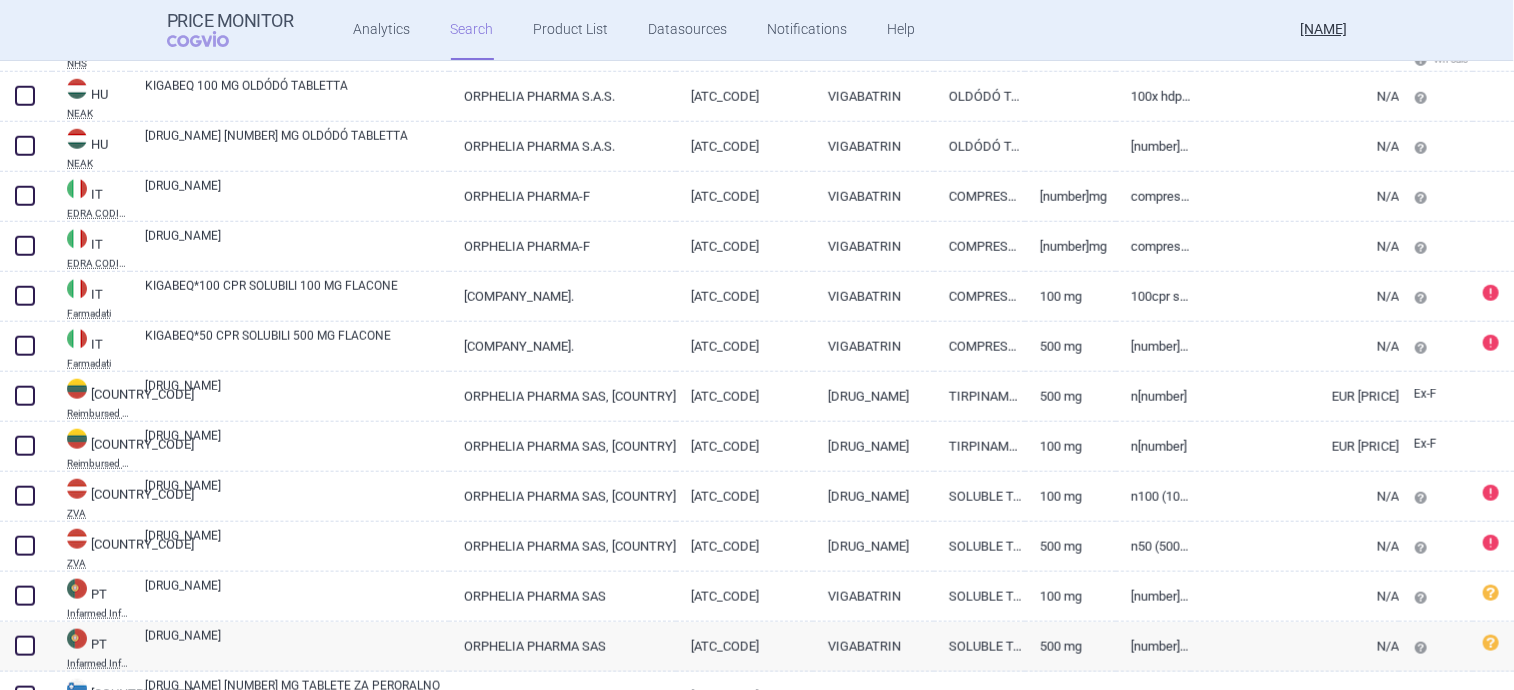 scroll, scrollTop: 1040, scrollLeft: 0, axis: vertical 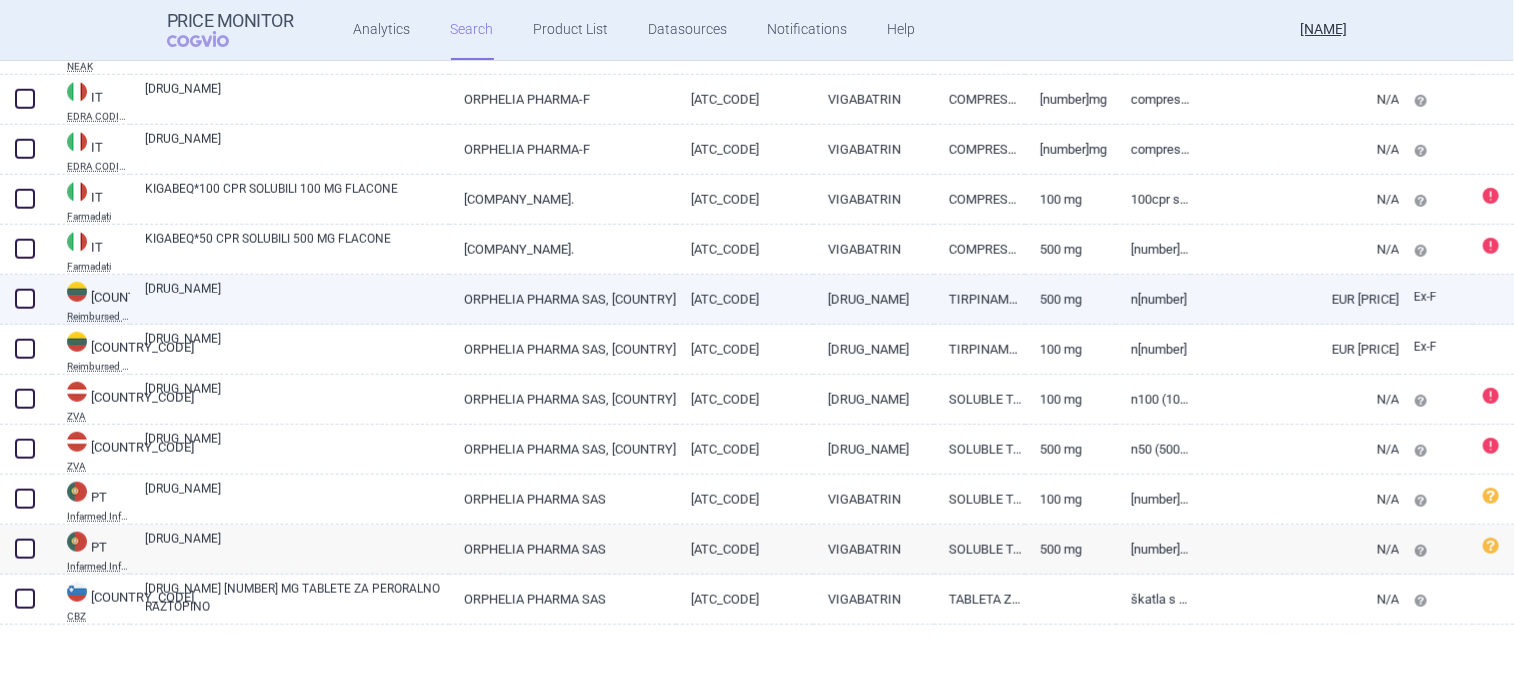 click on "TIRPINAMOSIOS TABLETĖS" at bounding box center [979, 299] 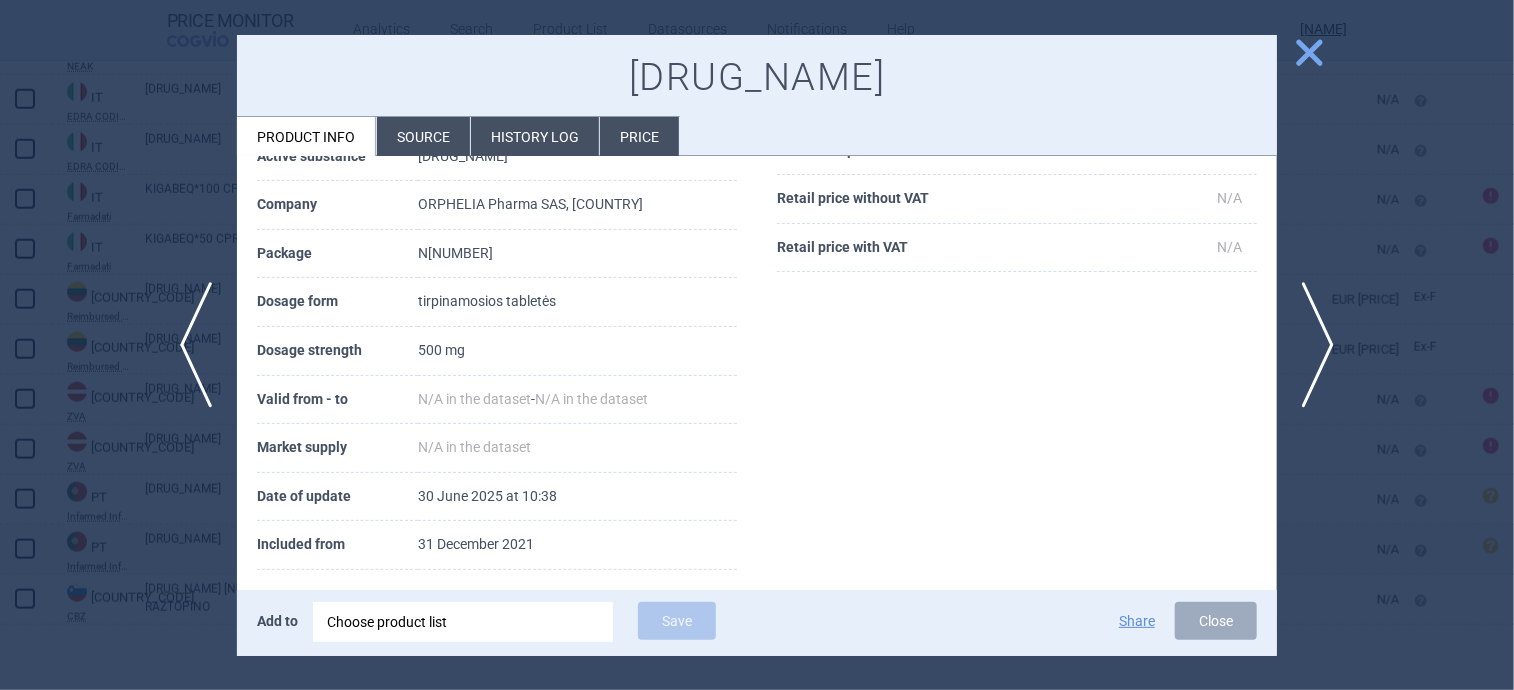 scroll, scrollTop: 0, scrollLeft: 0, axis: both 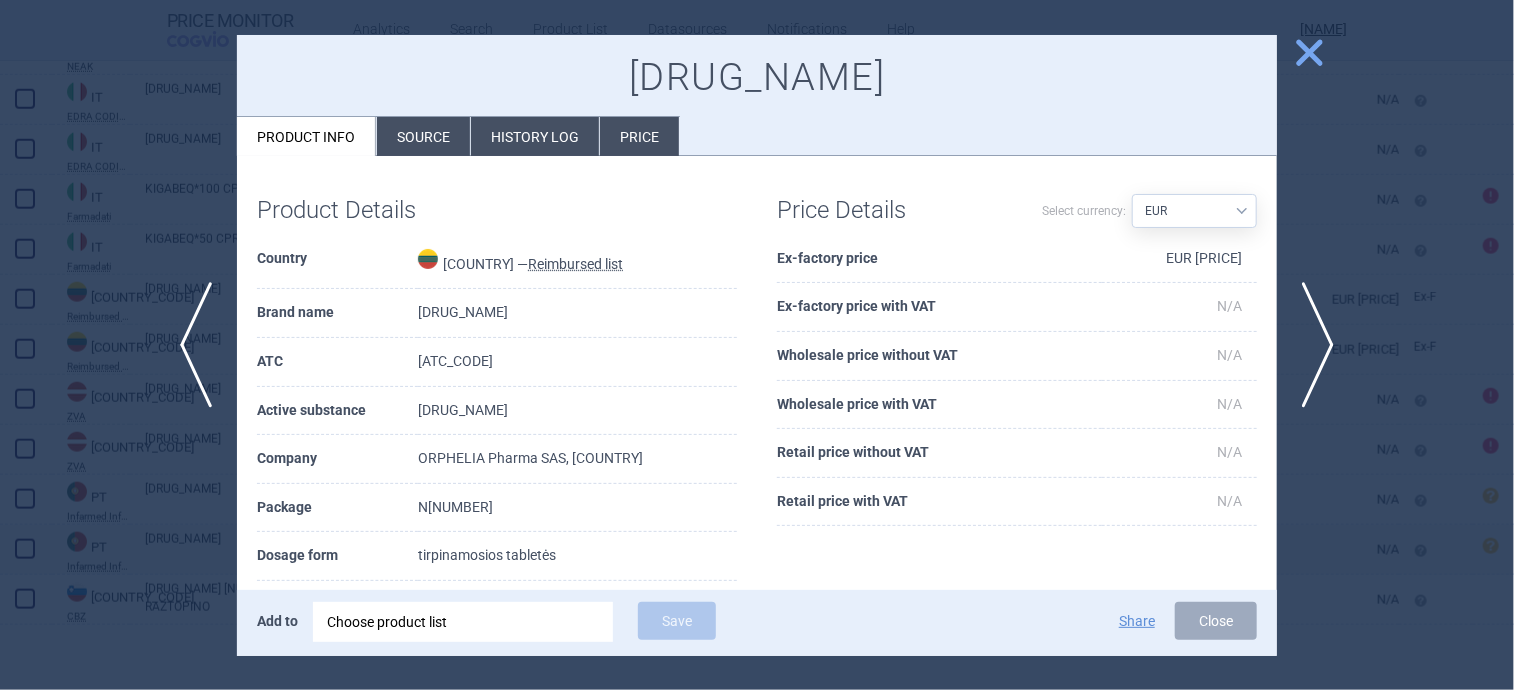 click on "History log" at bounding box center (535, 136) 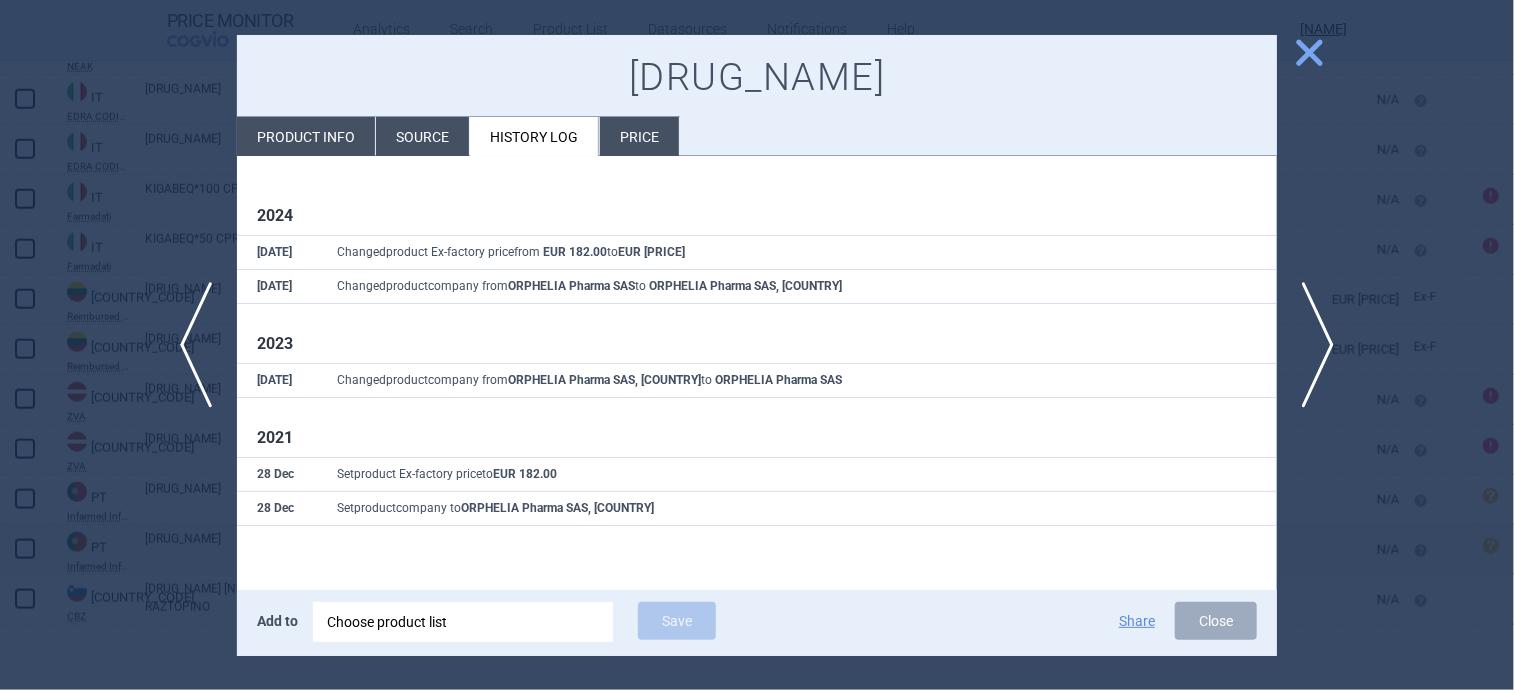 click on "Changed product Ex-factory price from EUR [PRICE] to EUR [PRICE]" at bounding box center [797, 253] 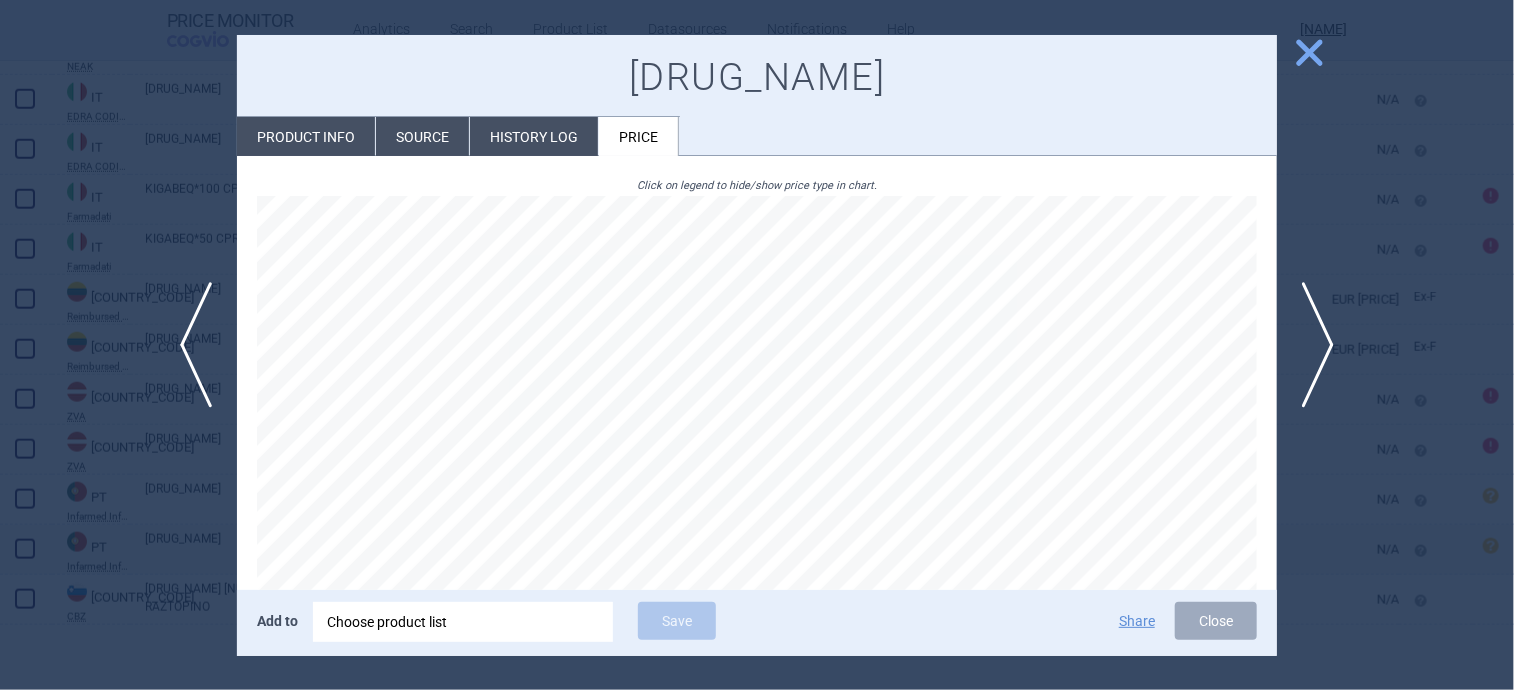 click on "History log" at bounding box center (534, 136) 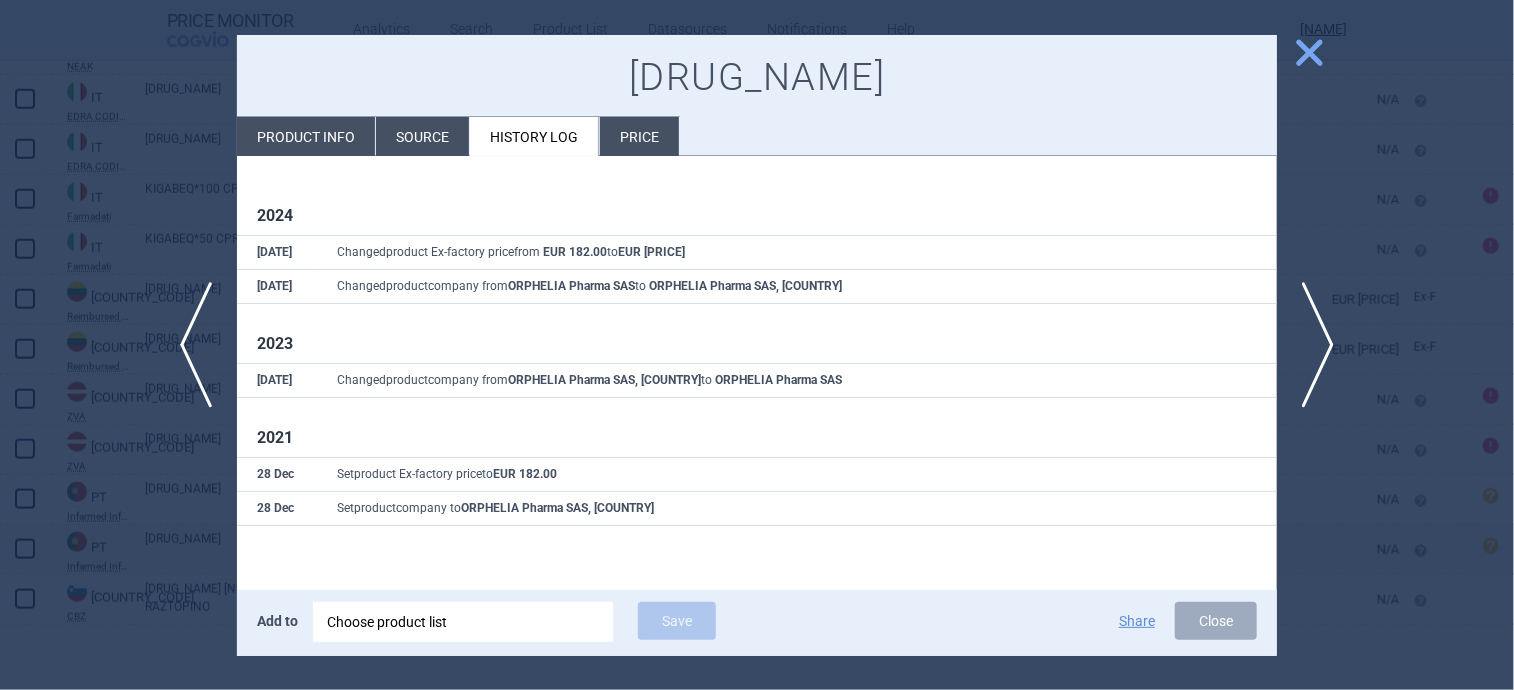 click on "Source" at bounding box center (422, 136) 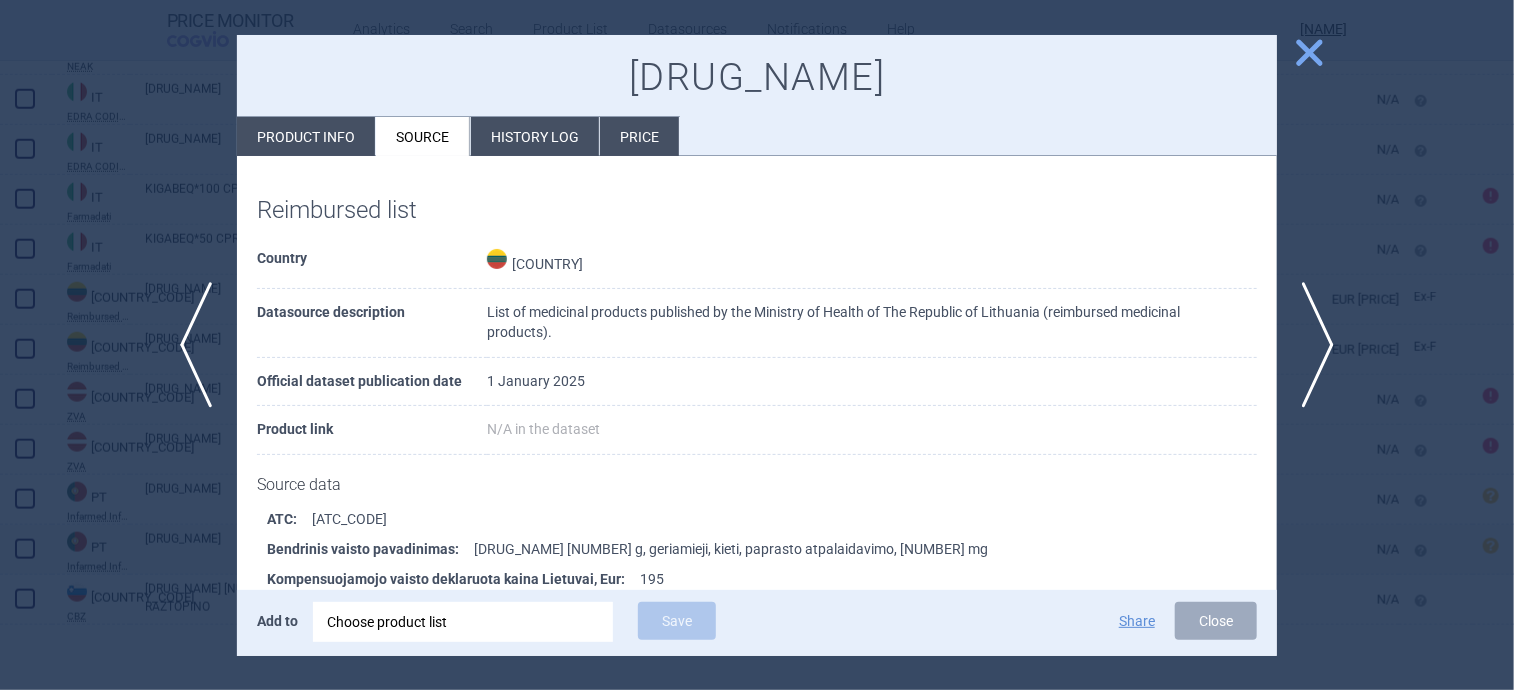click on "Product info" at bounding box center (306, 136) 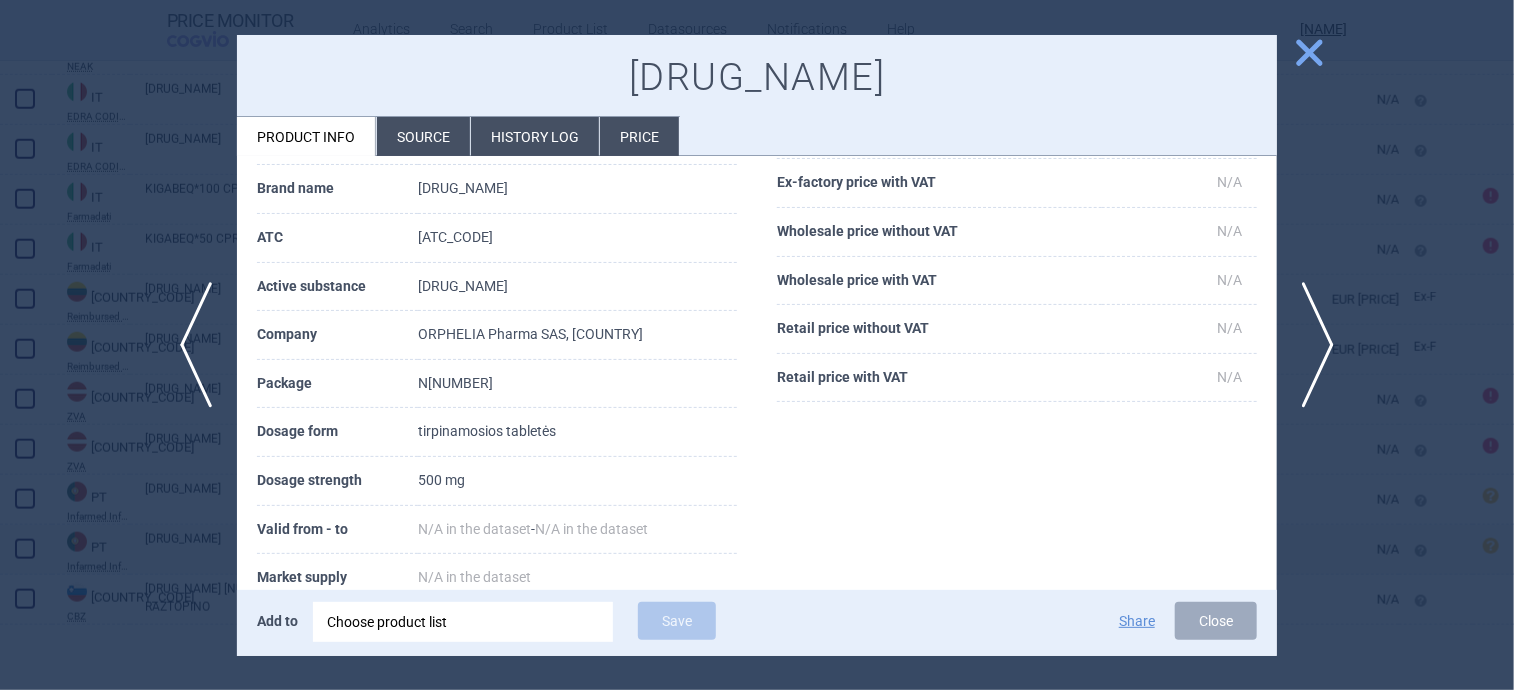 scroll, scrollTop: 0, scrollLeft: 0, axis: both 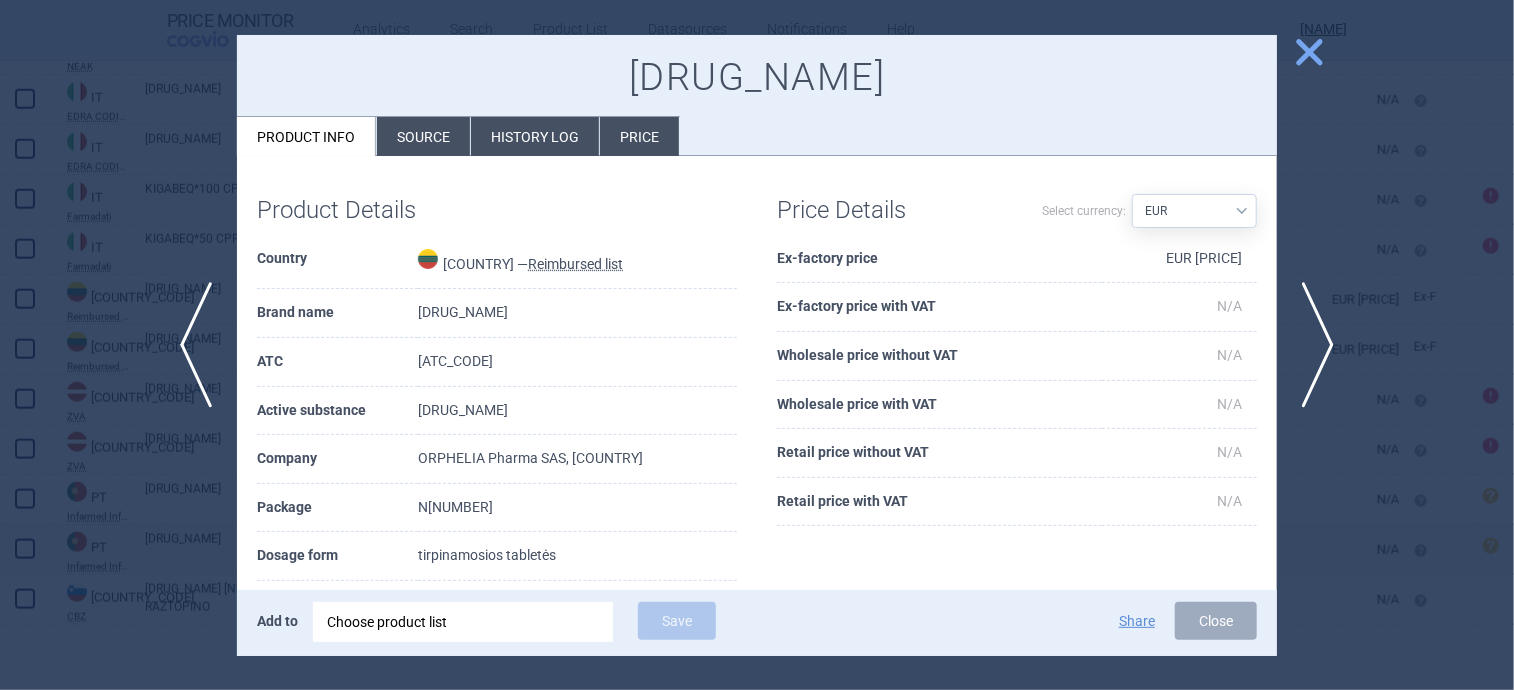 click on "close" at bounding box center [1309, 52] 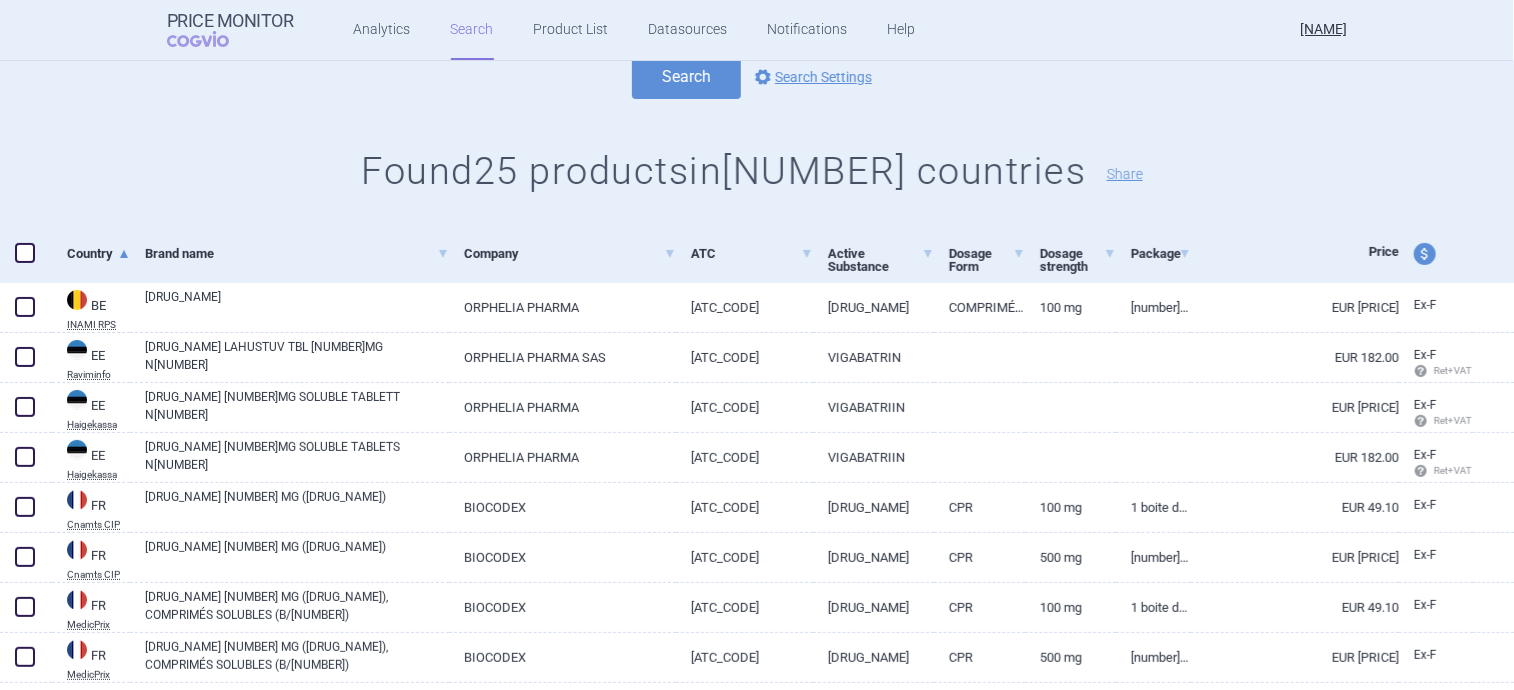 scroll, scrollTop: 0, scrollLeft: 0, axis: both 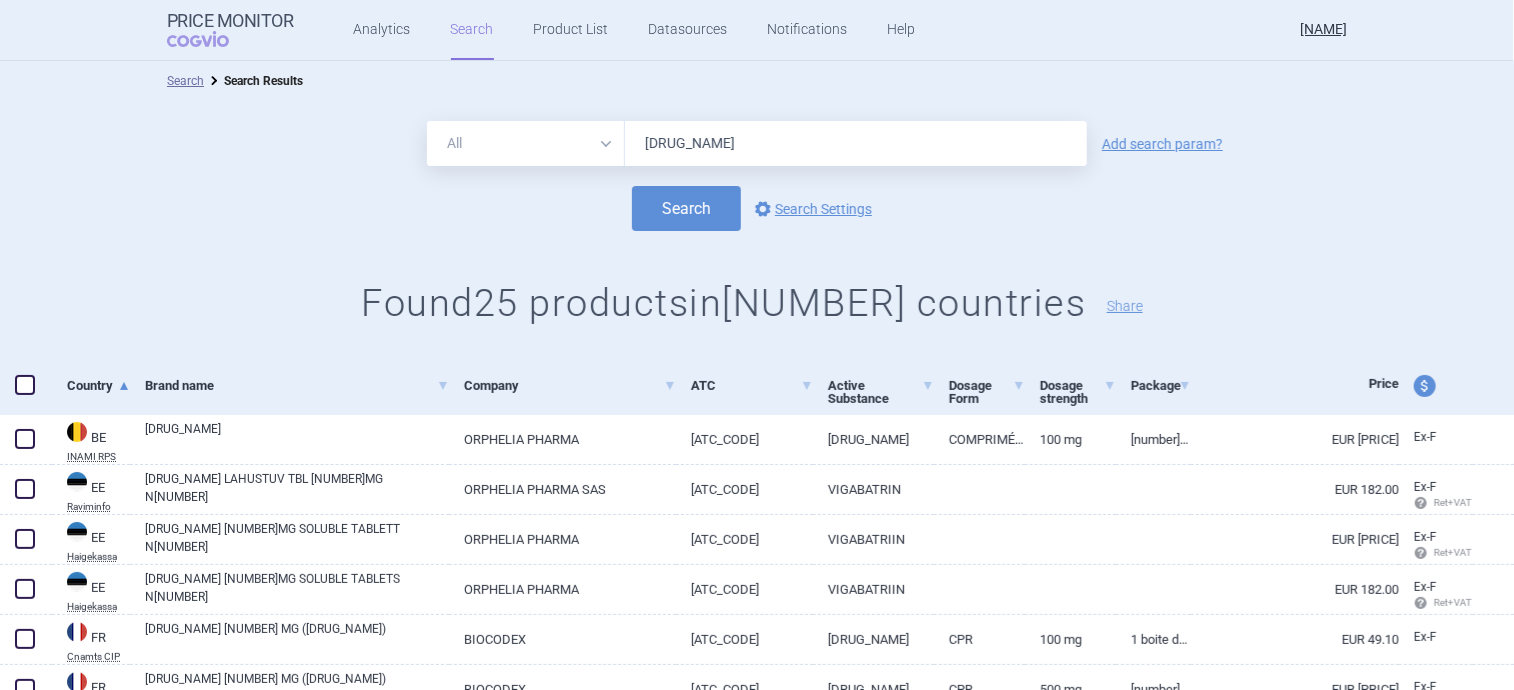 click on "[DRUG_NAME]" at bounding box center (856, 143) 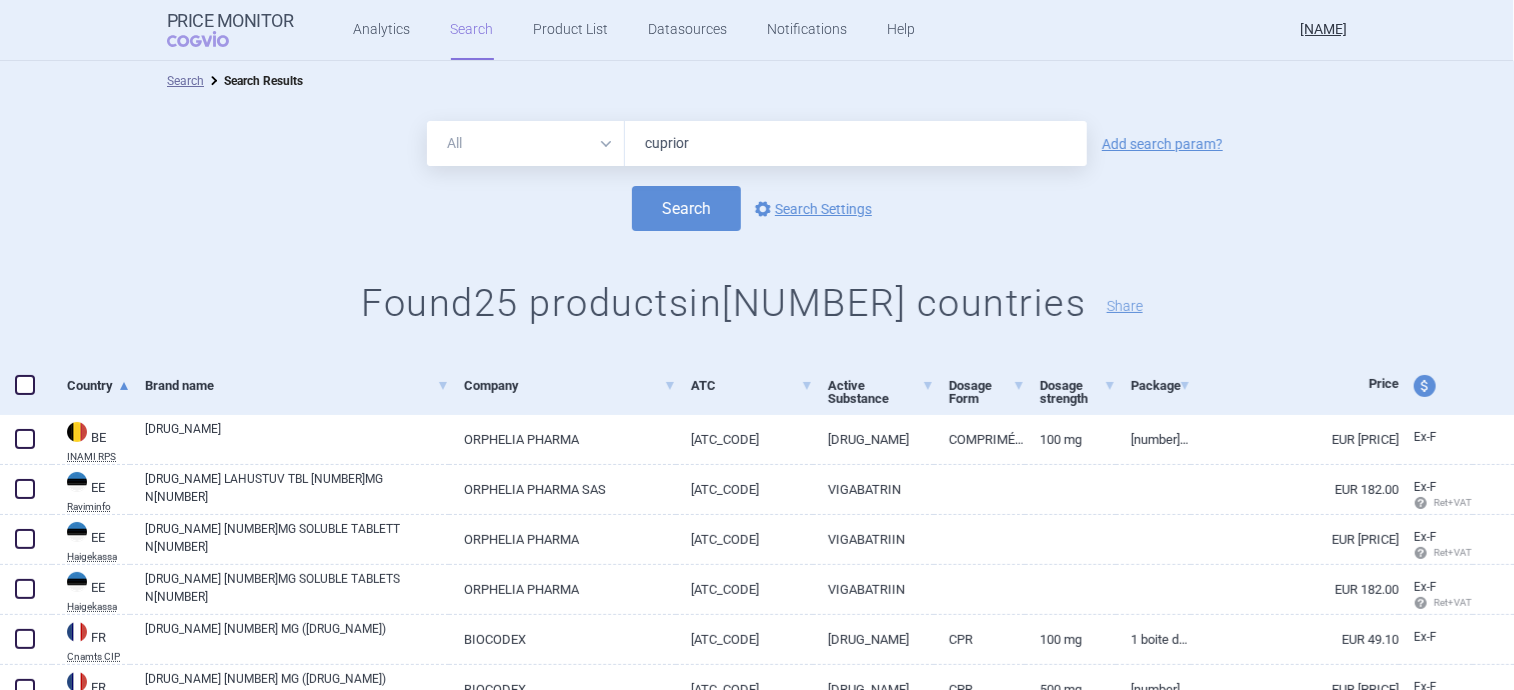 type on "cuprior" 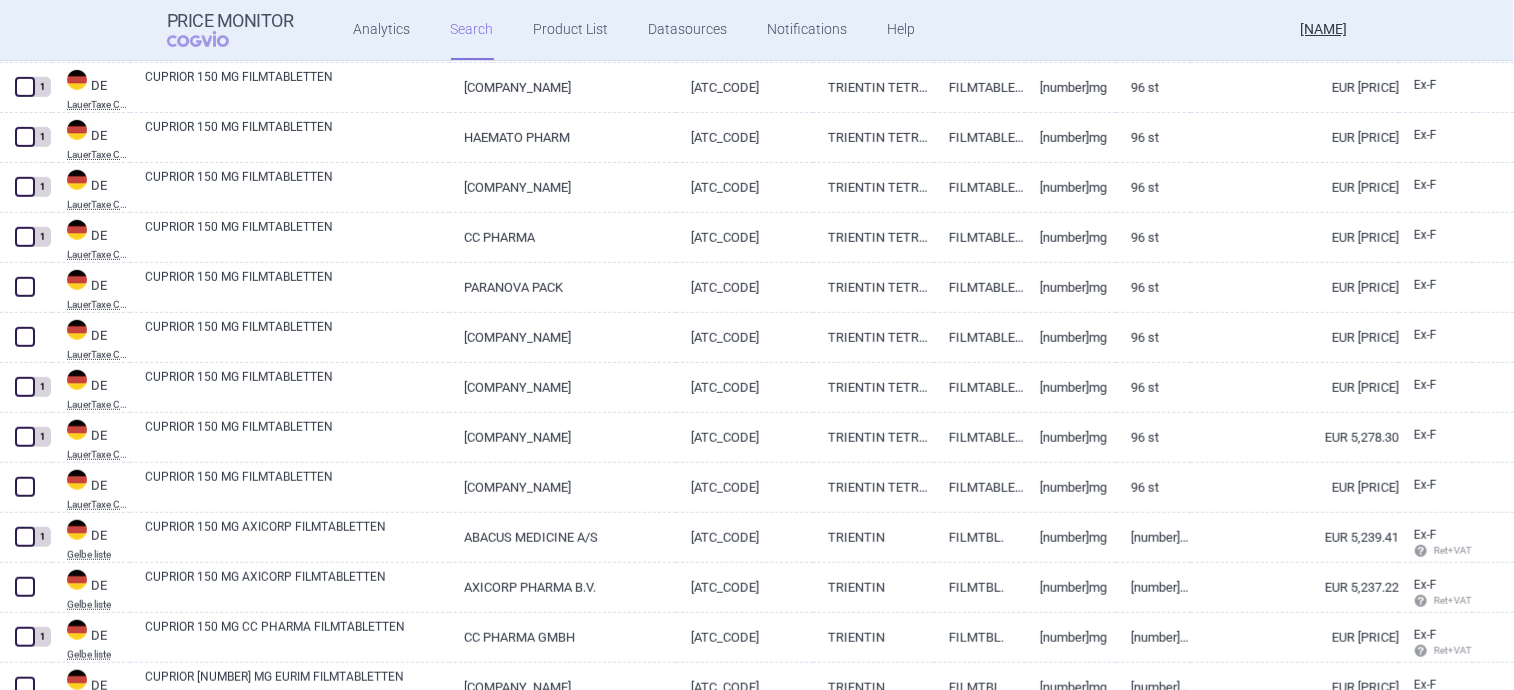 scroll, scrollTop: 623, scrollLeft: 0, axis: vertical 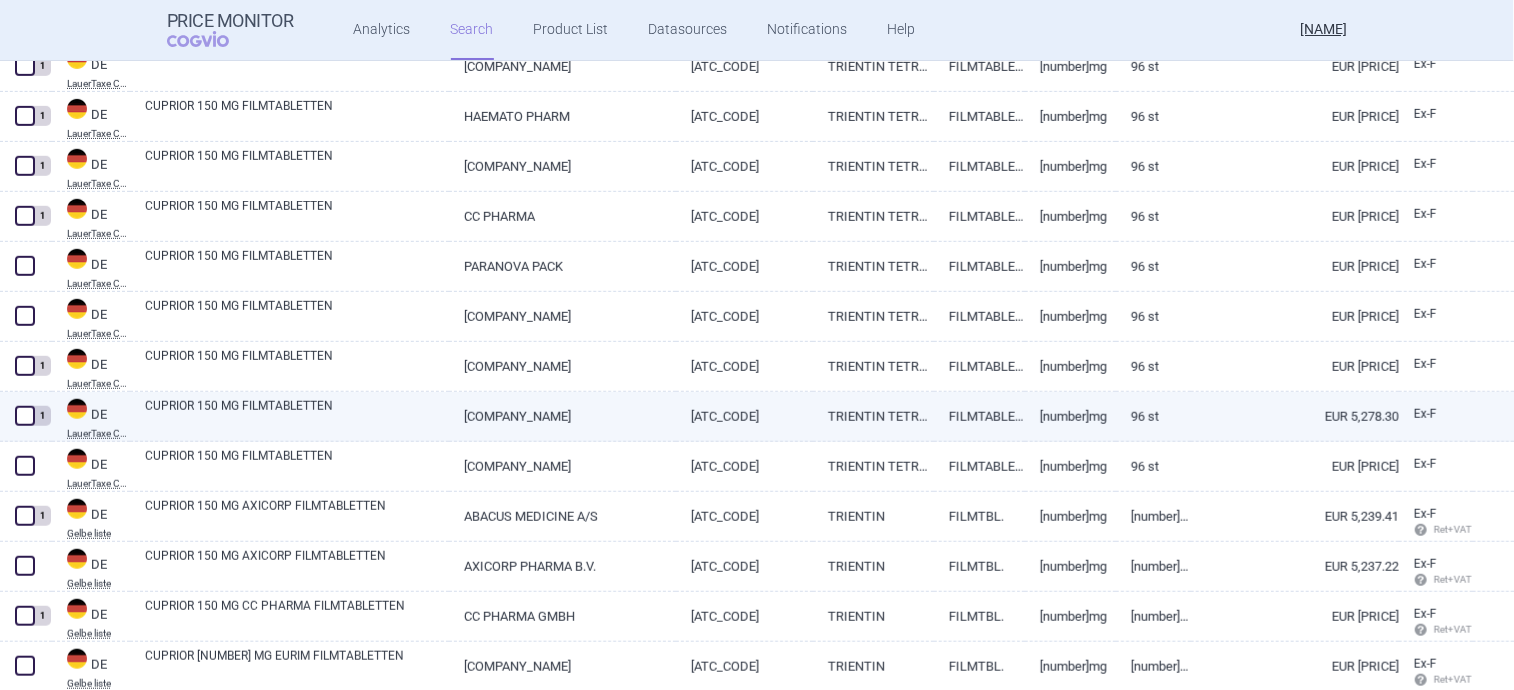 click on "[COMPANY_NAME]" at bounding box center (562, 416) 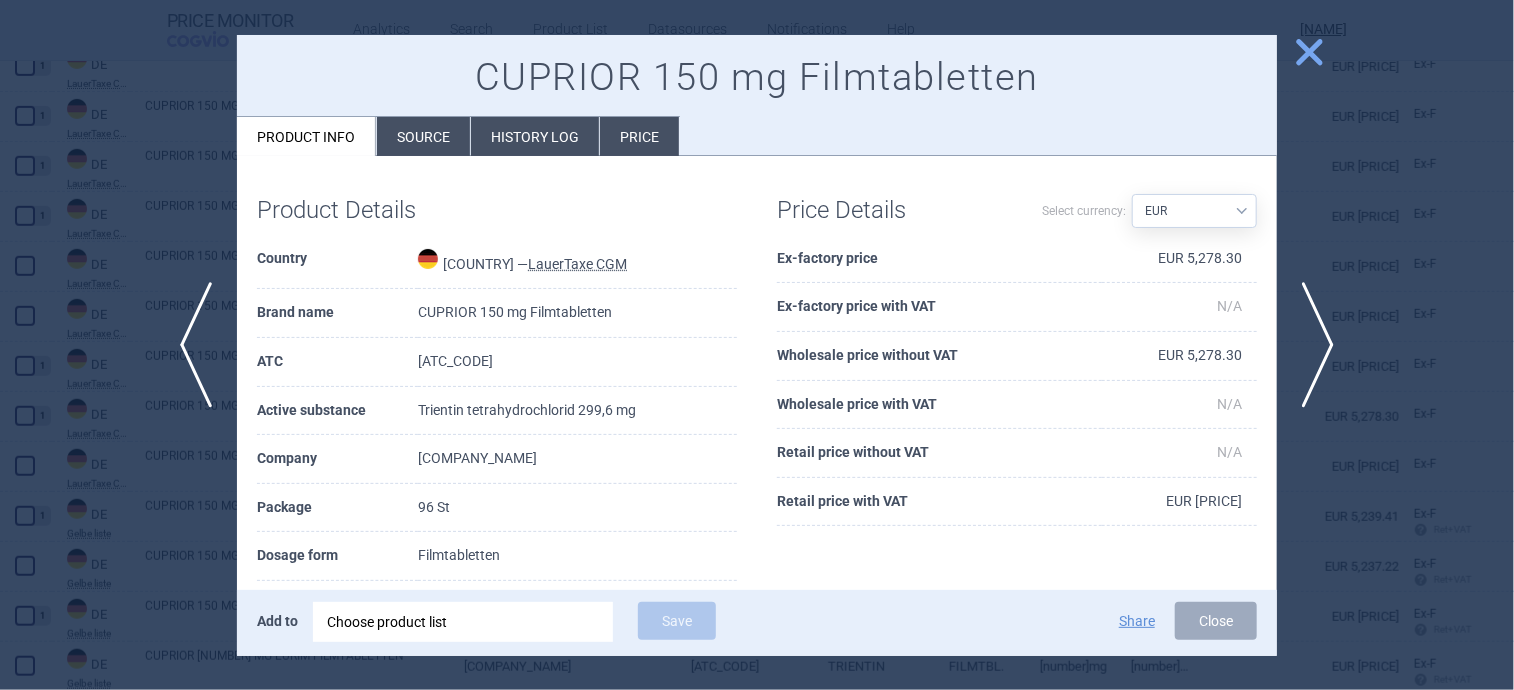 click on "close" at bounding box center [1309, 52] 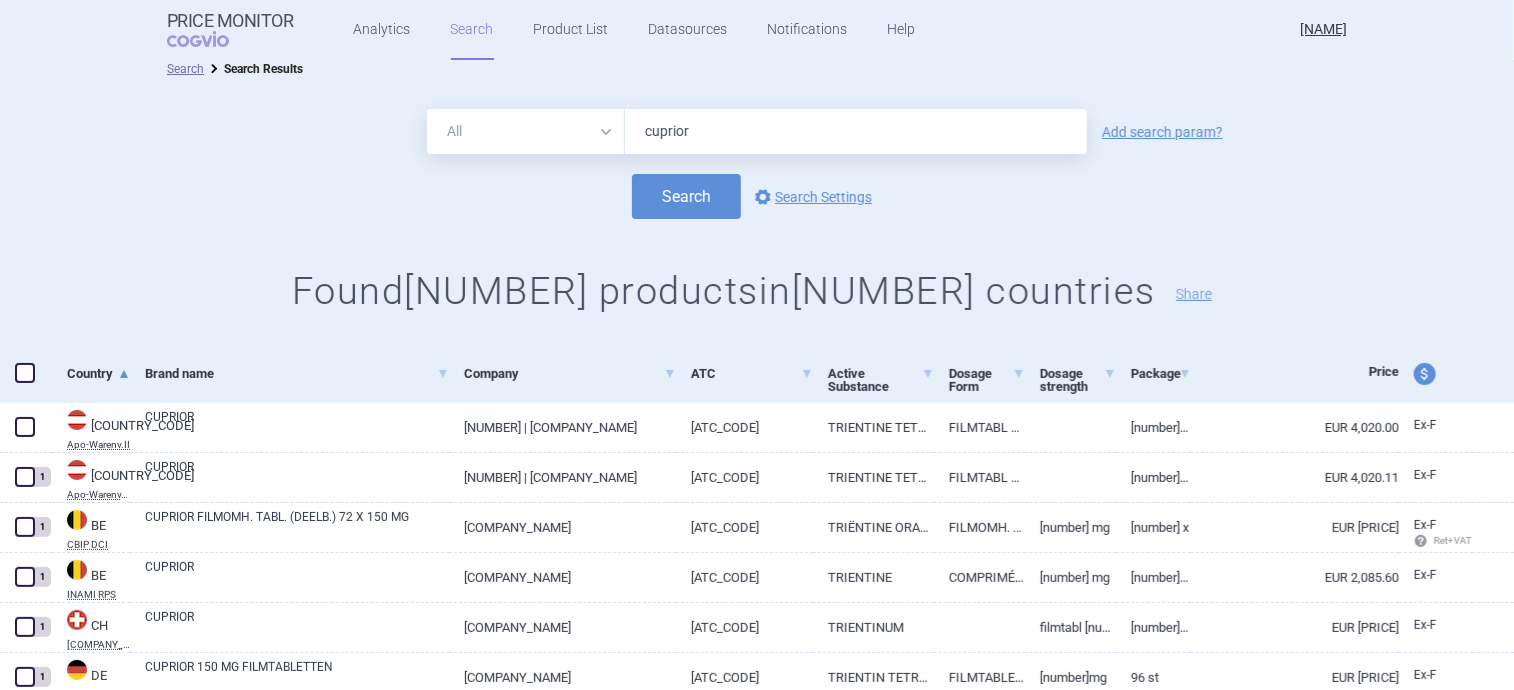 scroll, scrollTop: 0, scrollLeft: 0, axis: both 